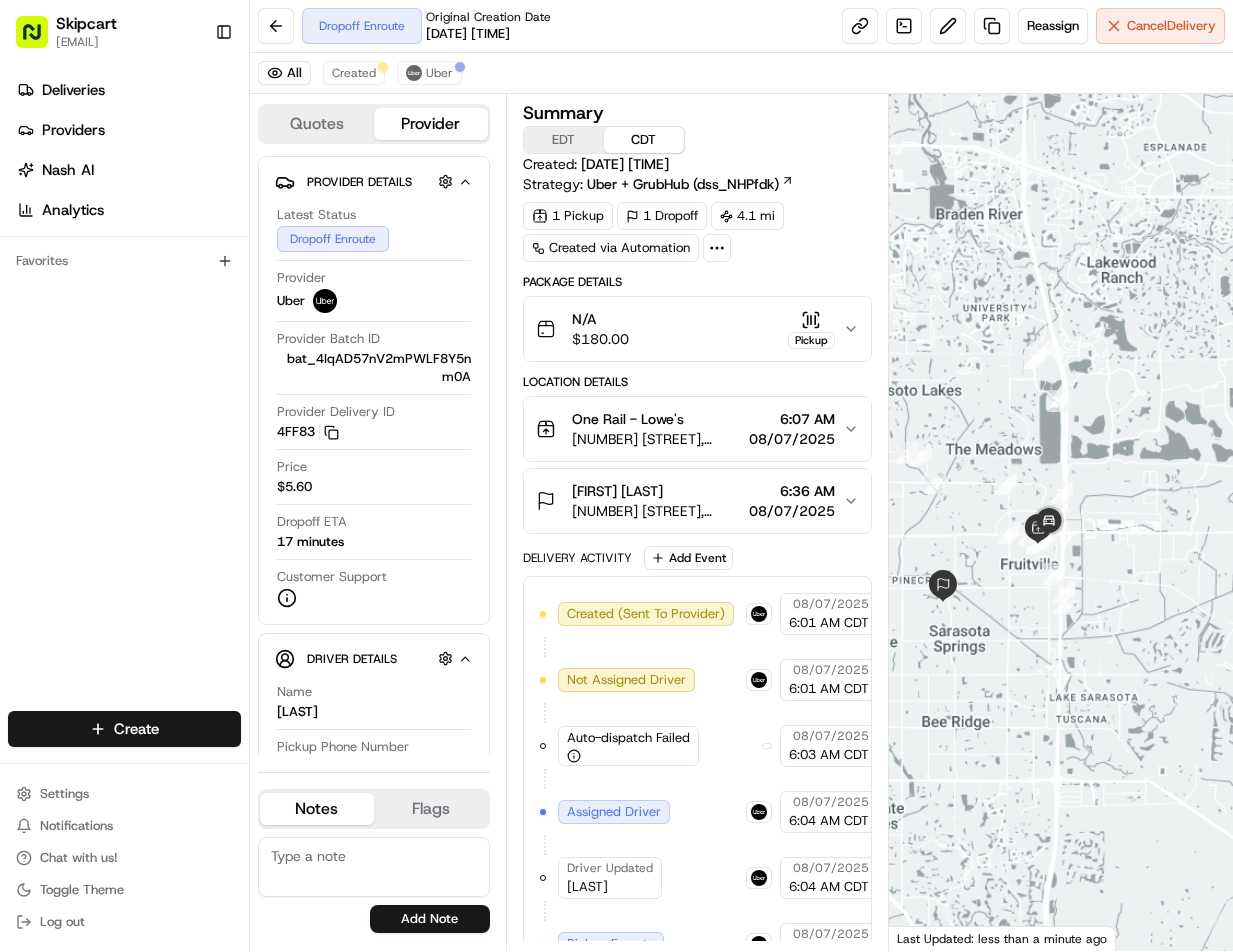 scroll, scrollTop: 0, scrollLeft: 0, axis: both 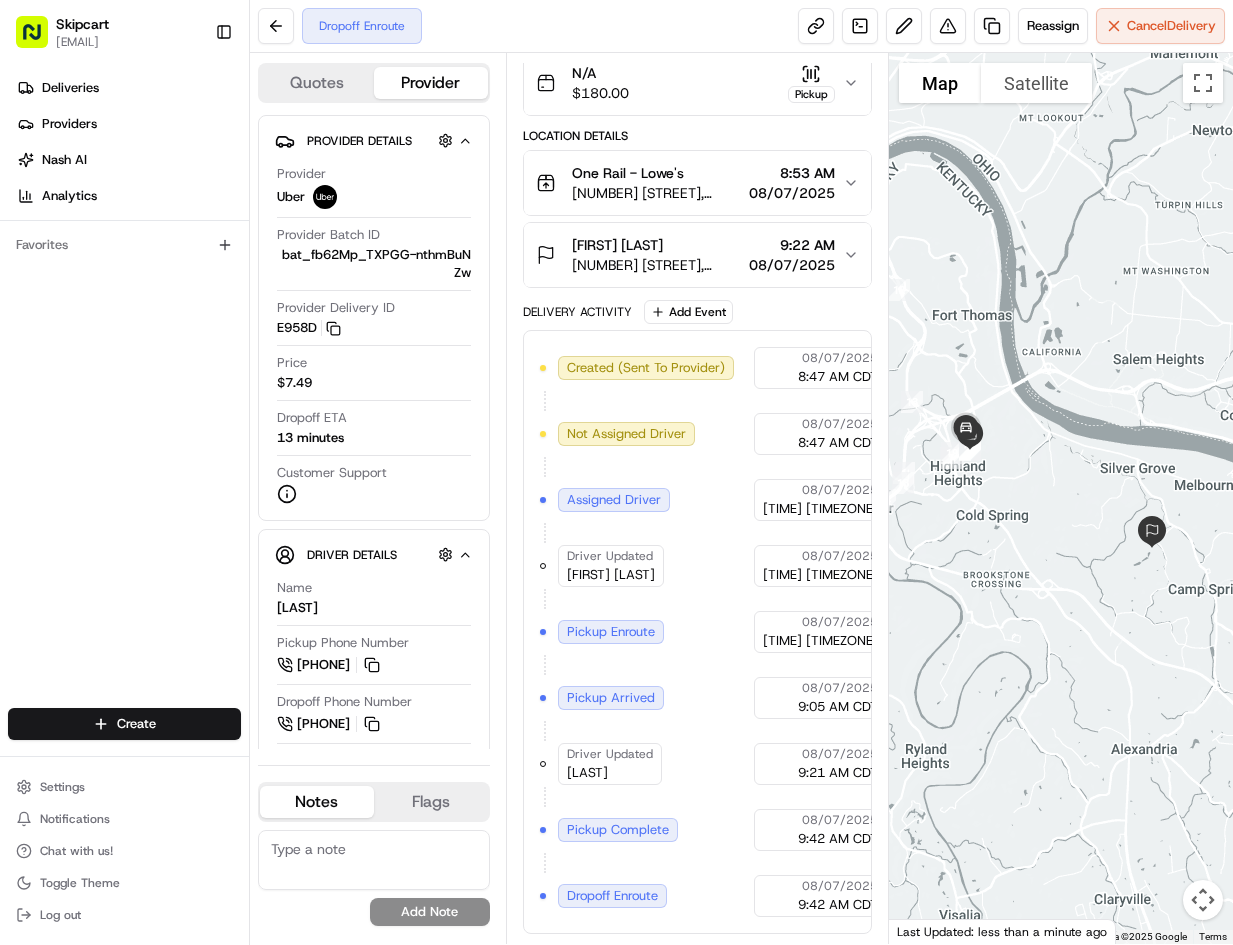 drag, startPoint x: 625, startPoint y: 776, endPoint x: 560, endPoint y: 779, distance: 65.06919 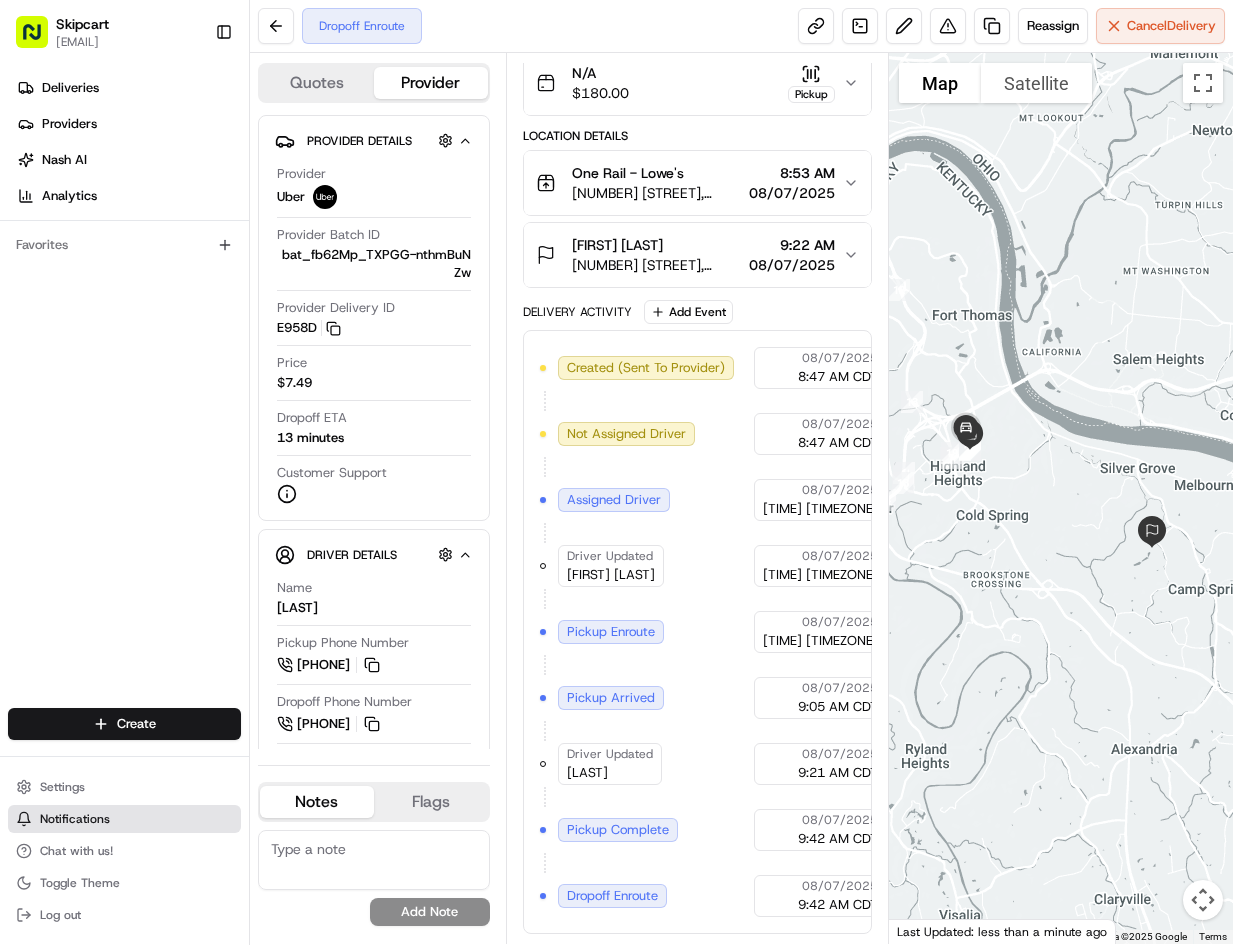 copy on "Raina S." 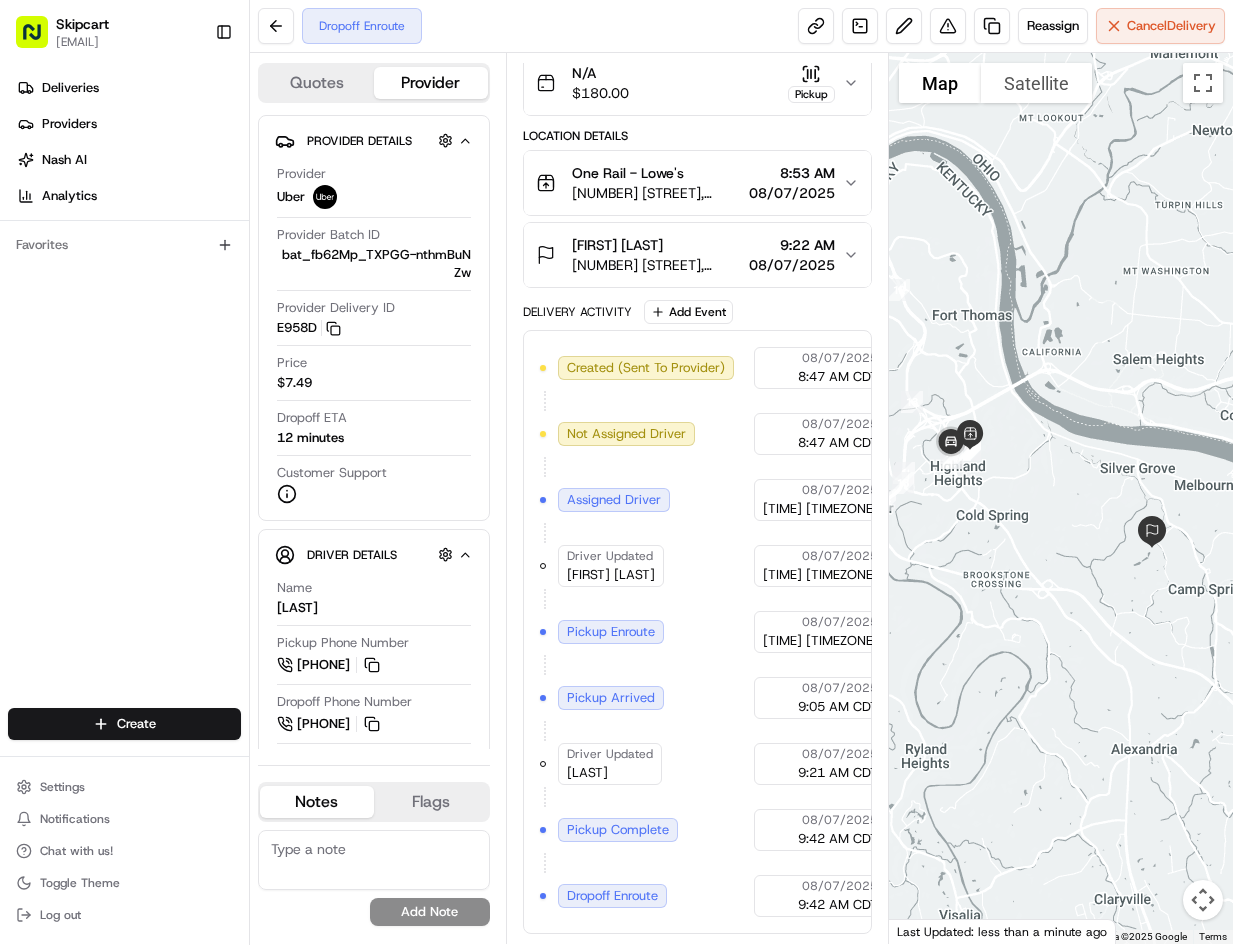 click on "No results found Add Note" at bounding box center [374, 878] 